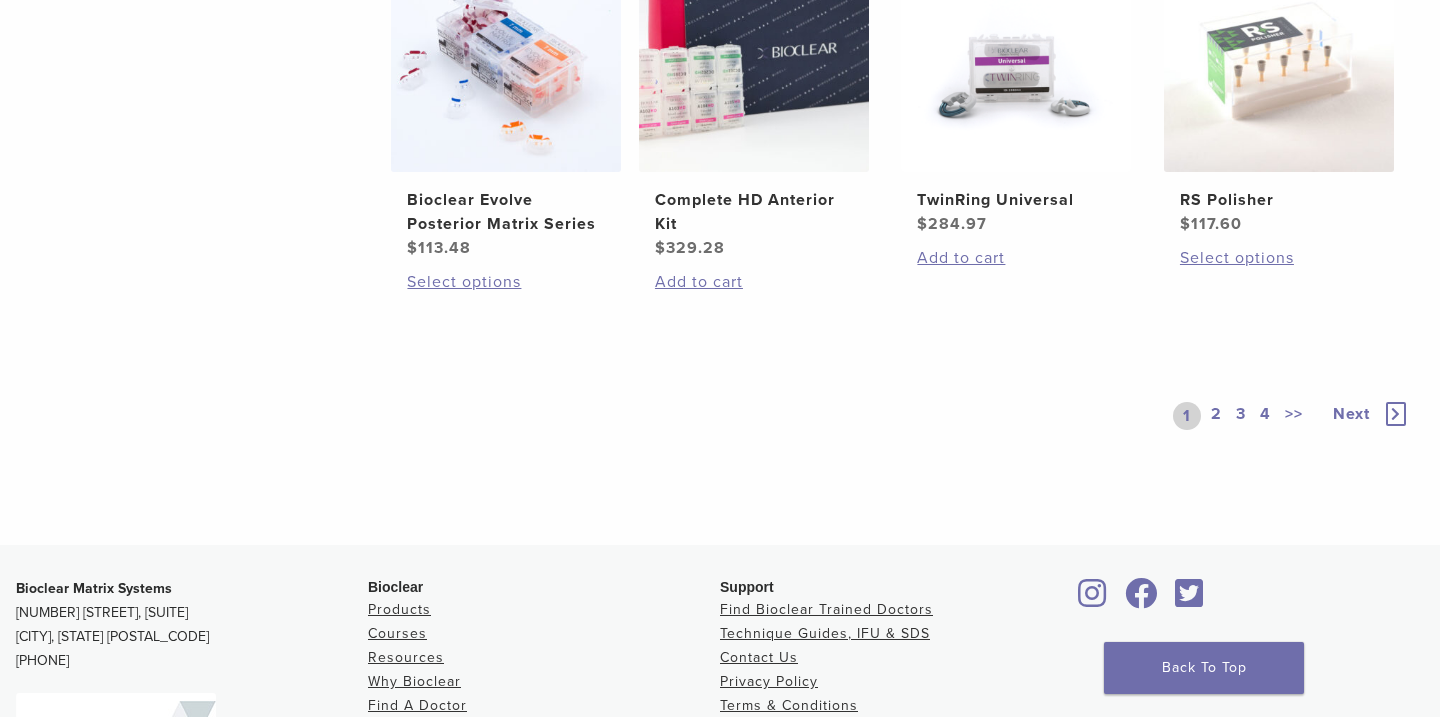 scroll, scrollTop: 1670, scrollLeft: 0, axis: vertical 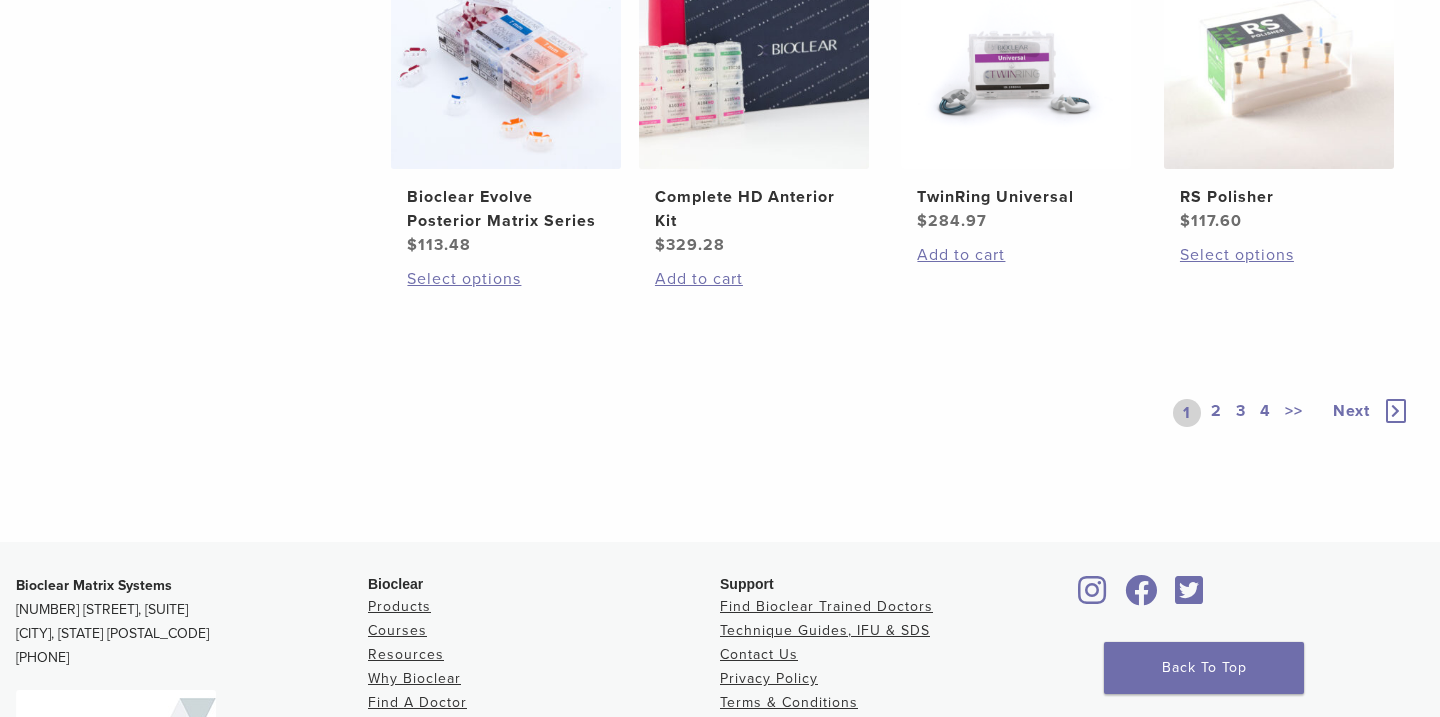 click on "2" at bounding box center (1216, 413) 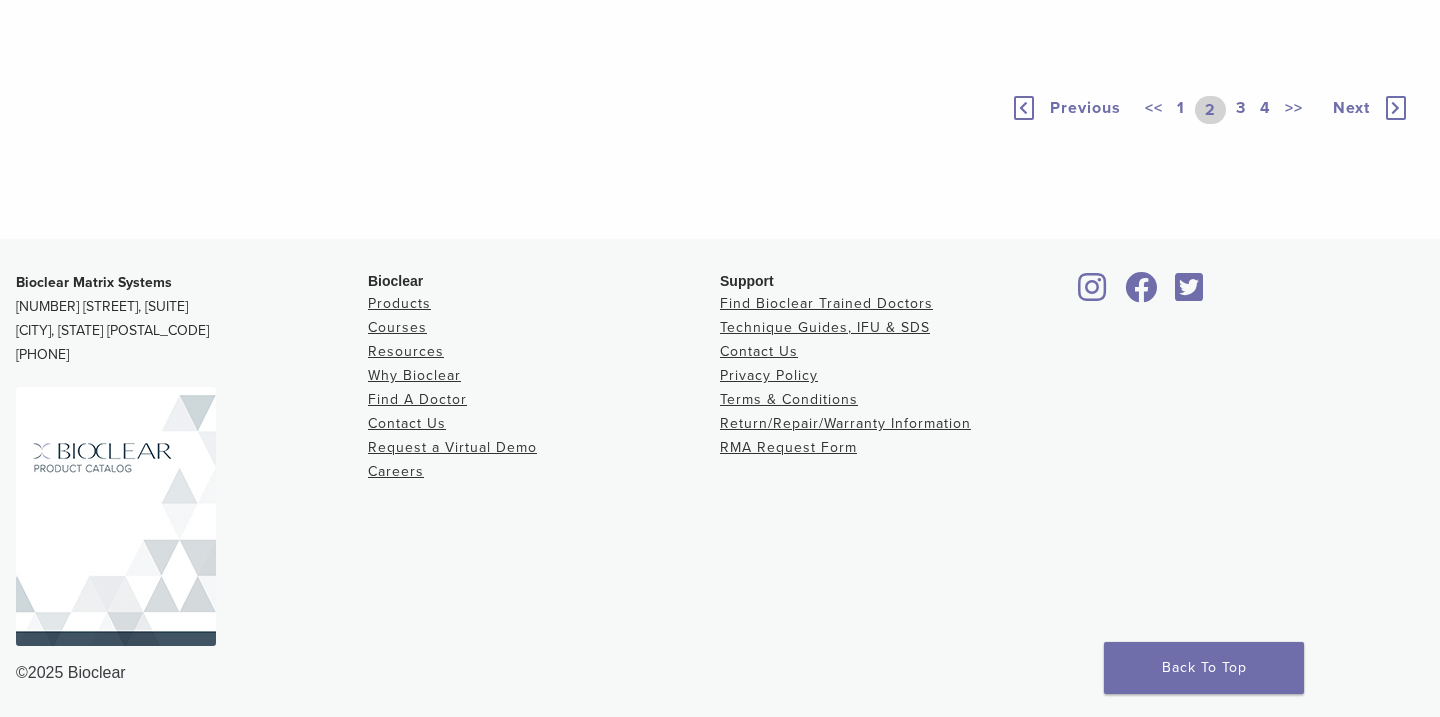 scroll, scrollTop: 1948, scrollLeft: 0, axis: vertical 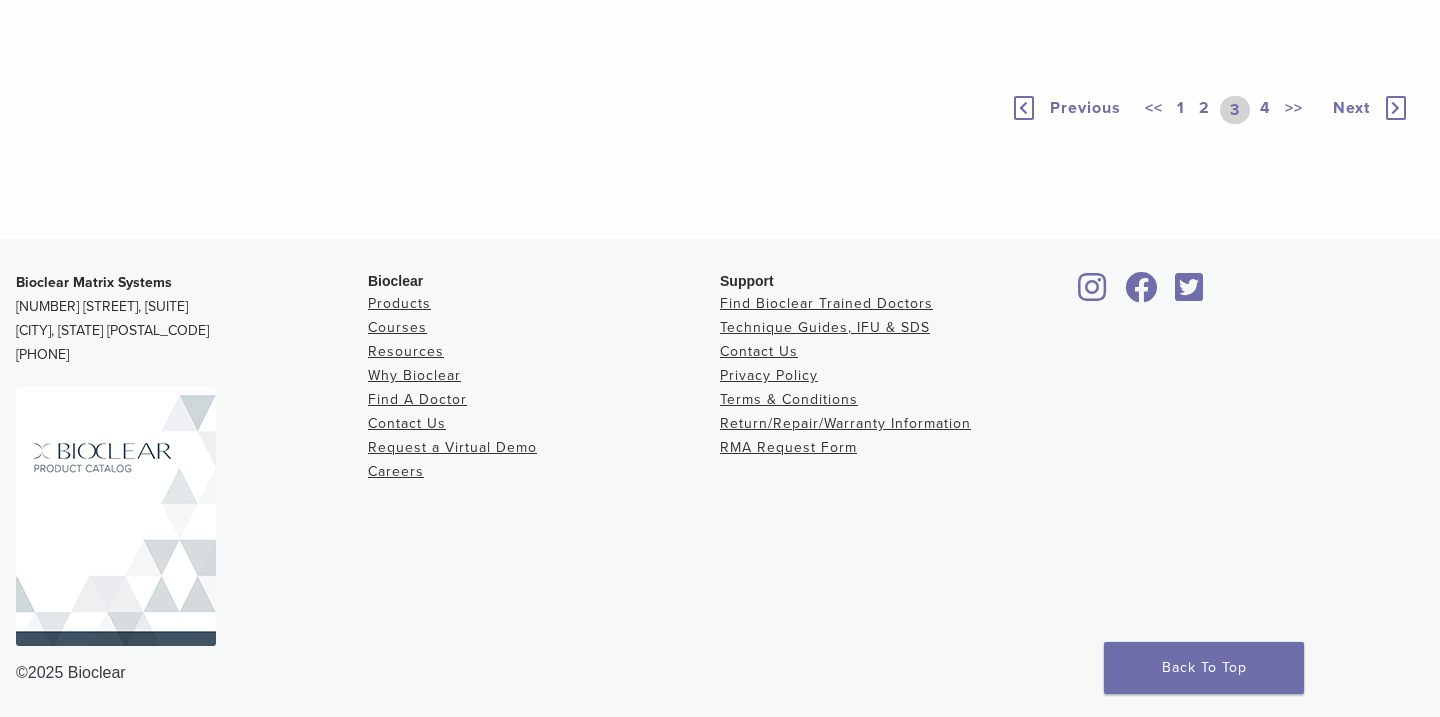 click on "4" at bounding box center (1265, 110) 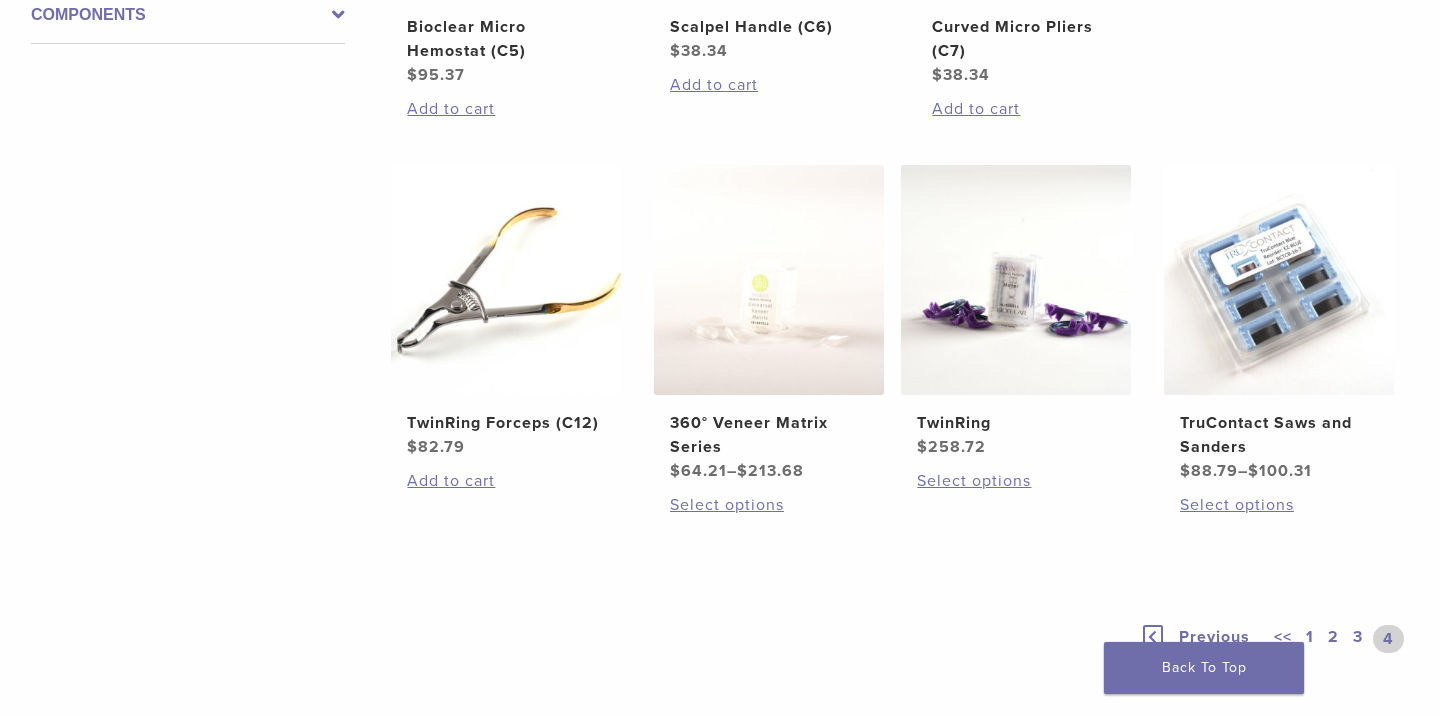 scroll, scrollTop: 0, scrollLeft: 0, axis: both 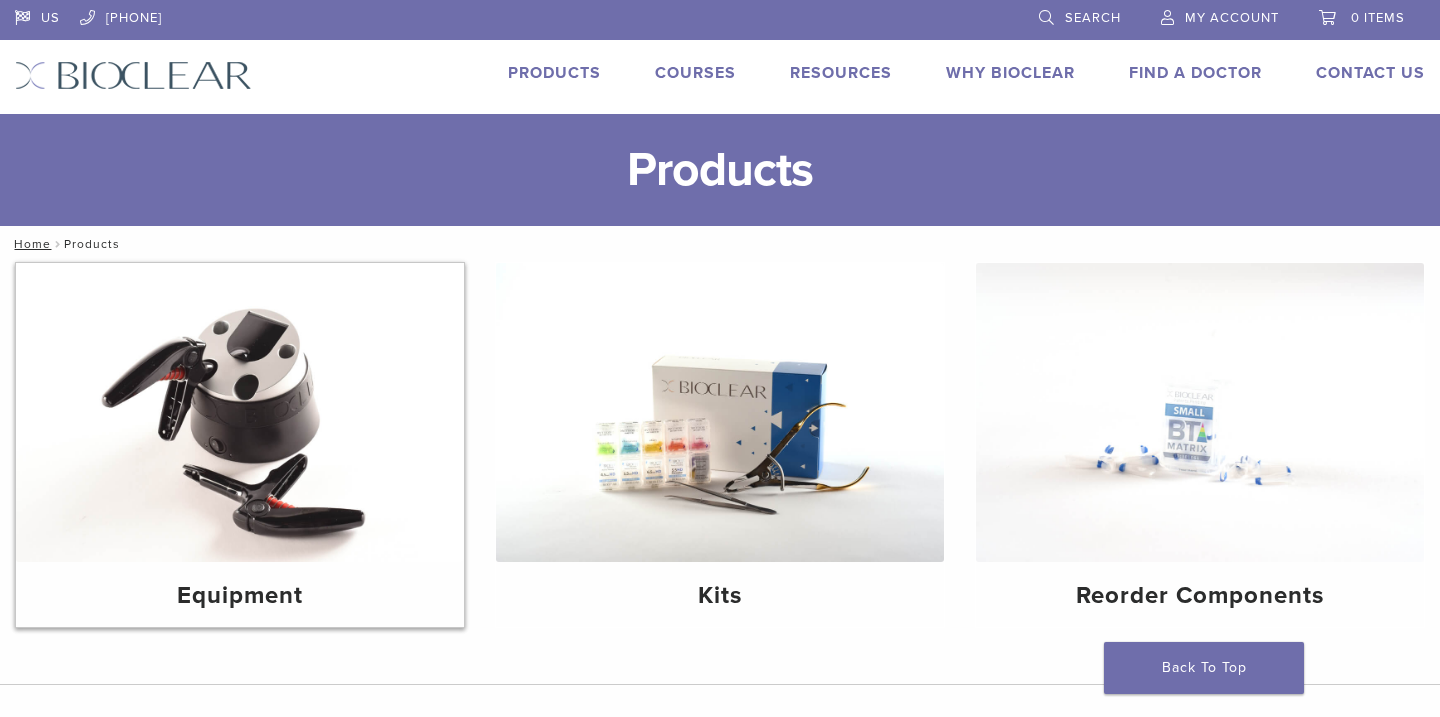 click at bounding box center [240, 412] 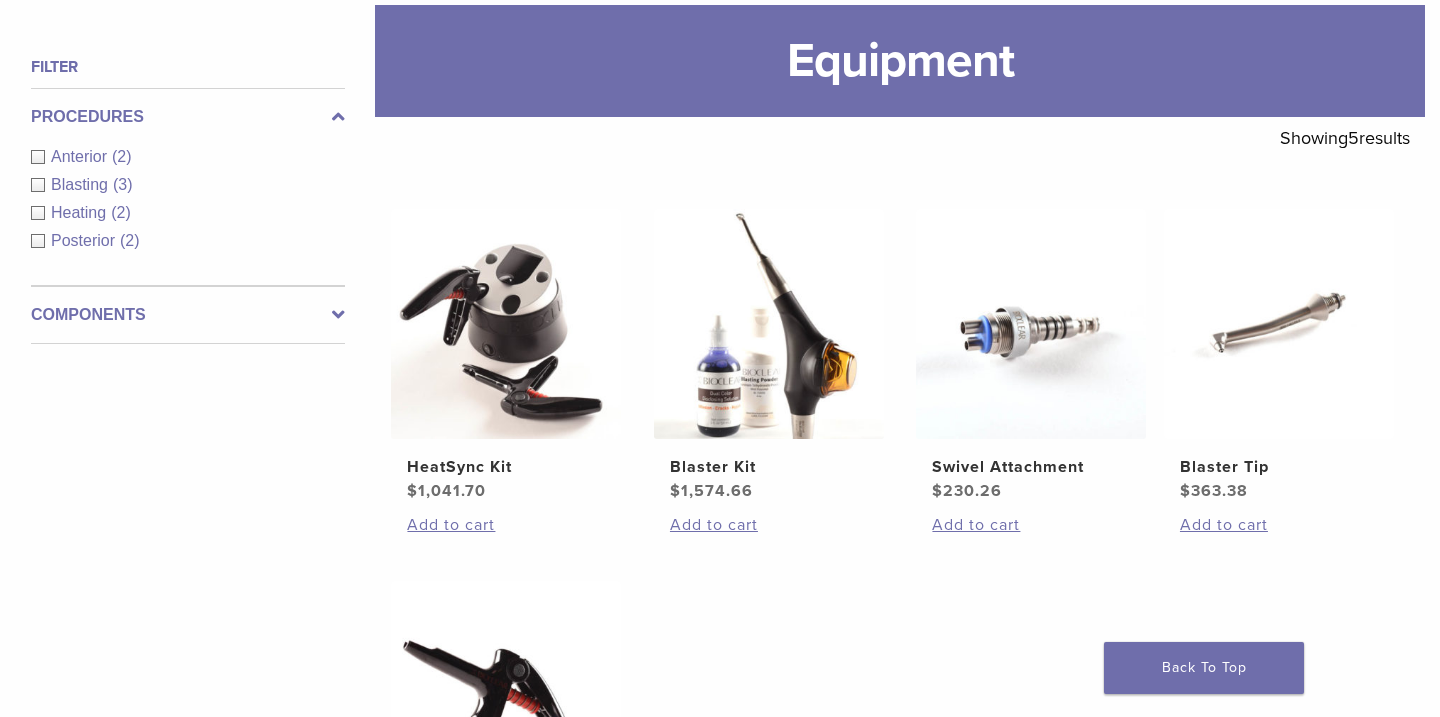 scroll, scrollTop: 0, scrollLeft: 0, axis: both 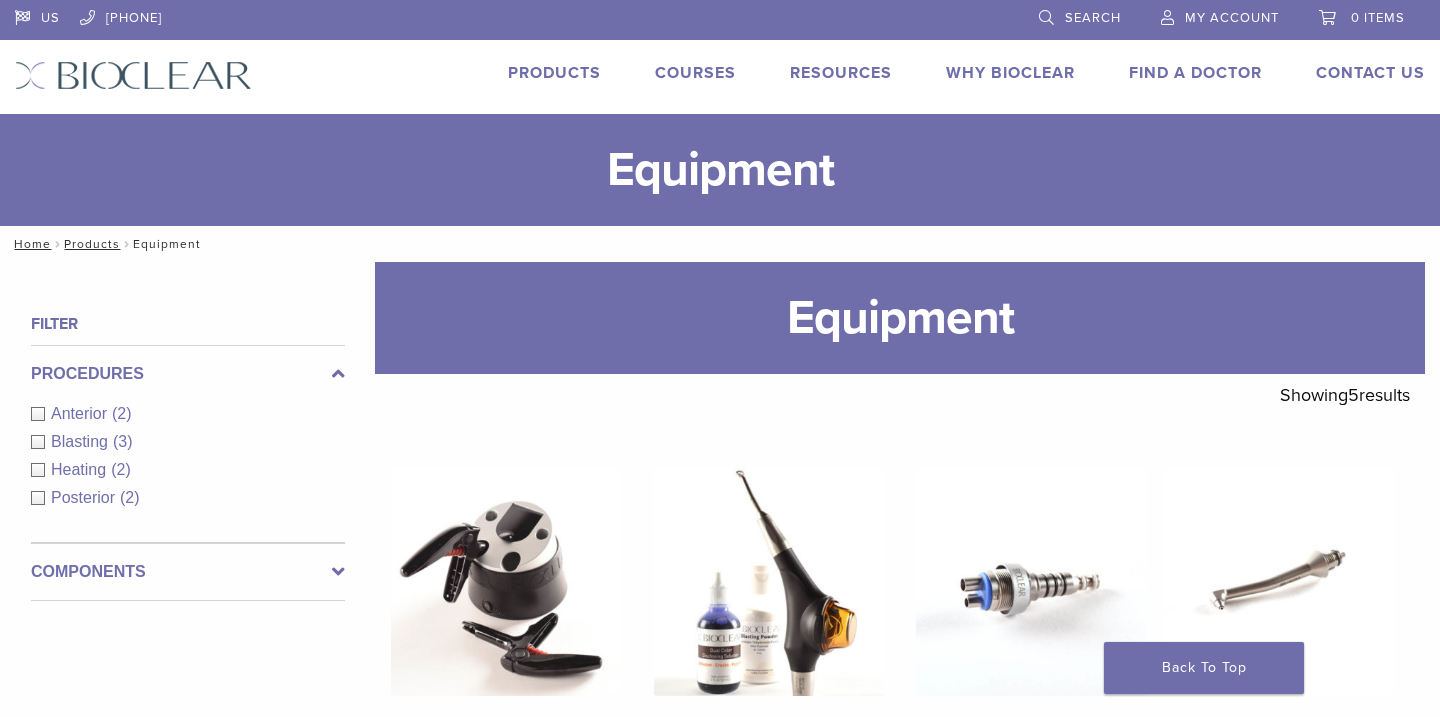 click on "Courses" at bounding box center [695, 73] 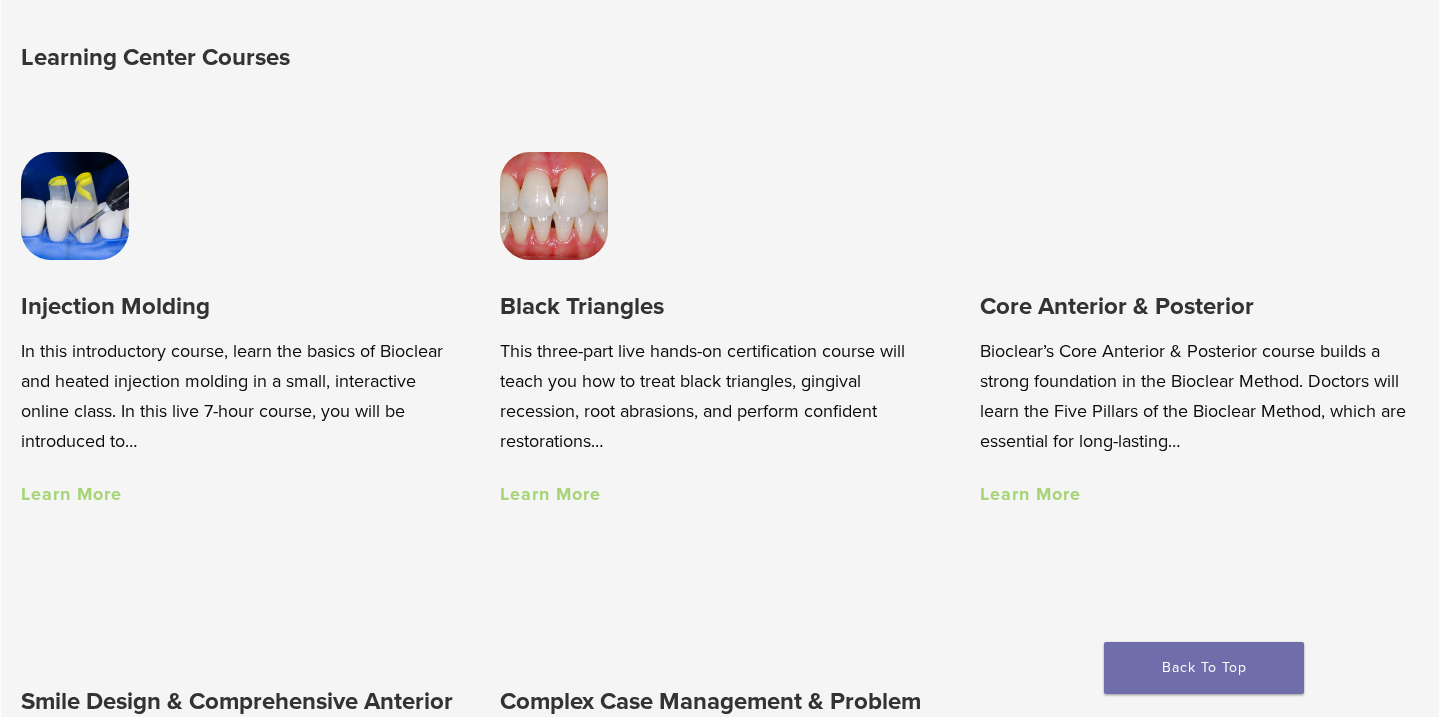 scroll, scrollTop: 1327, scrollLeft: 0, axis: vertical 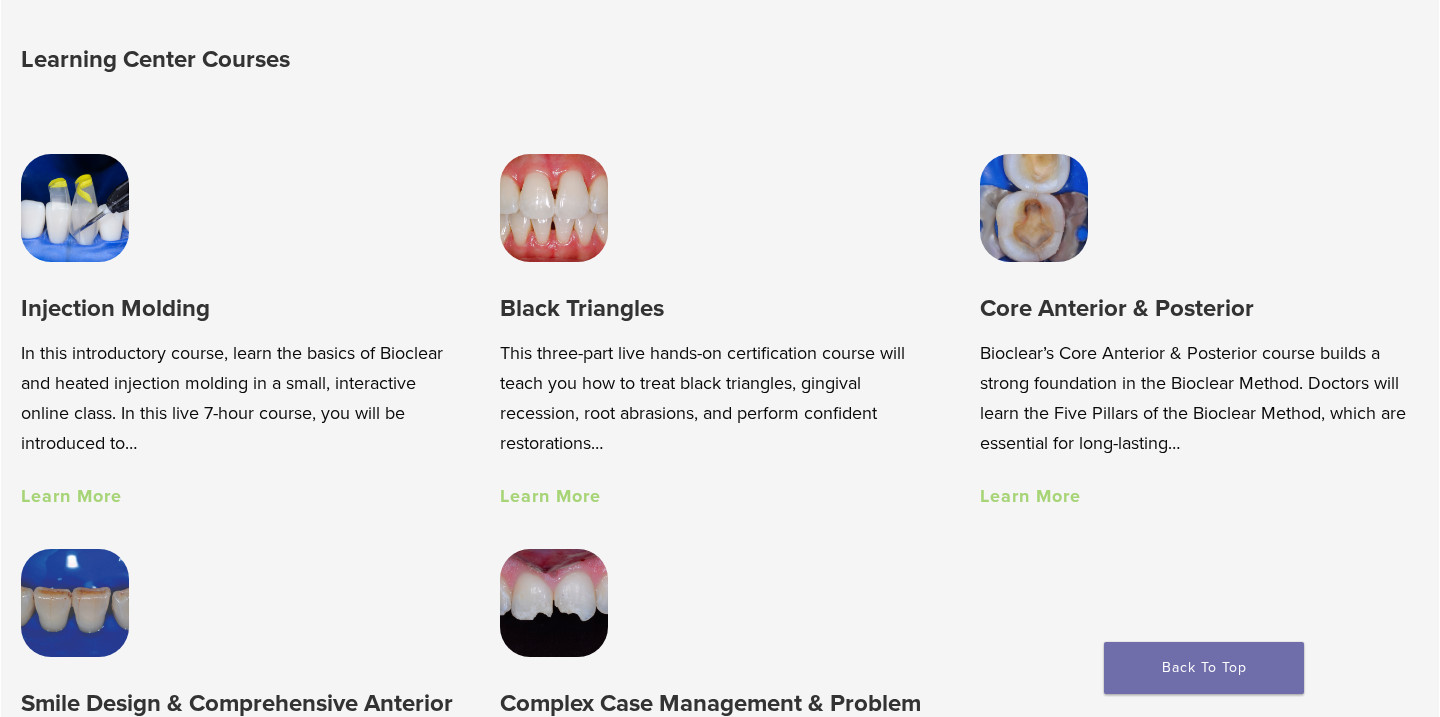 click on "Learn More" at bounding box center [71, 496] 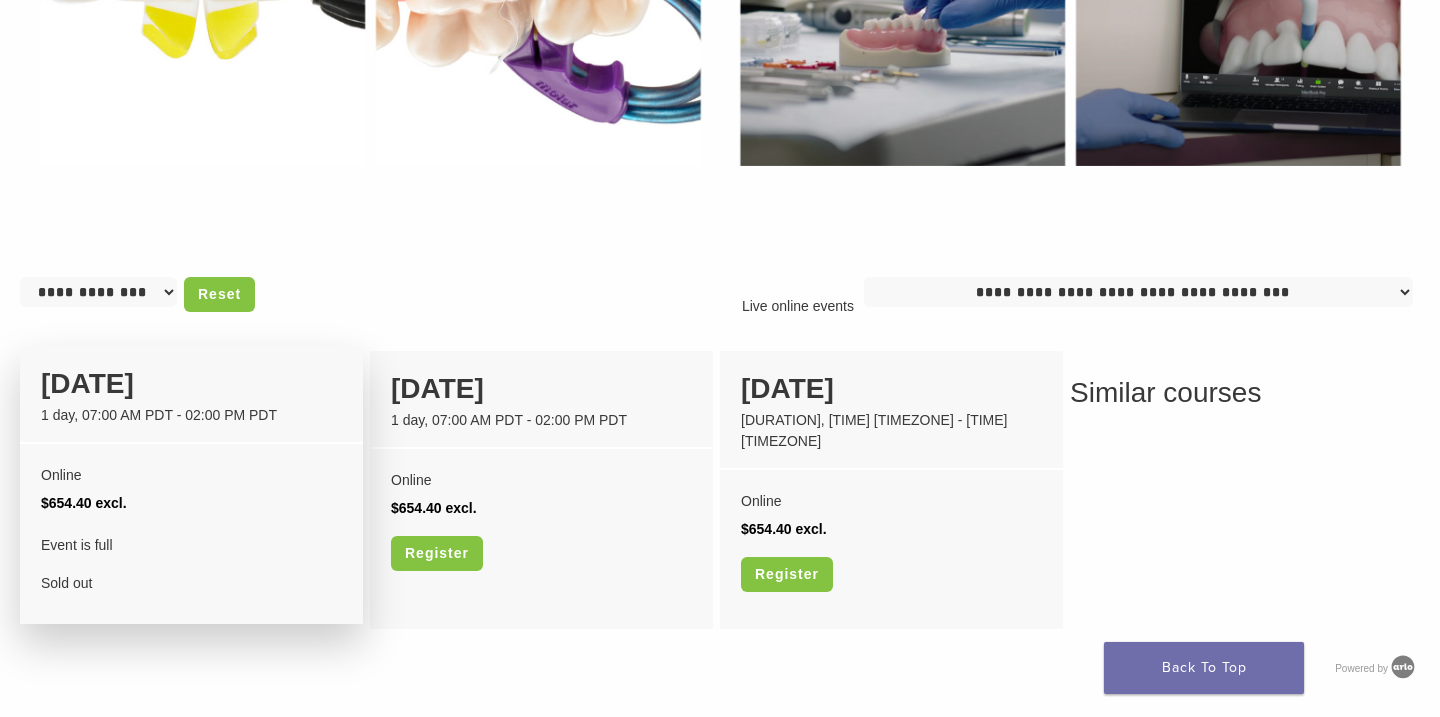 scroll, scrollTop: 1360, scrollLeft: 0, axis: vertical 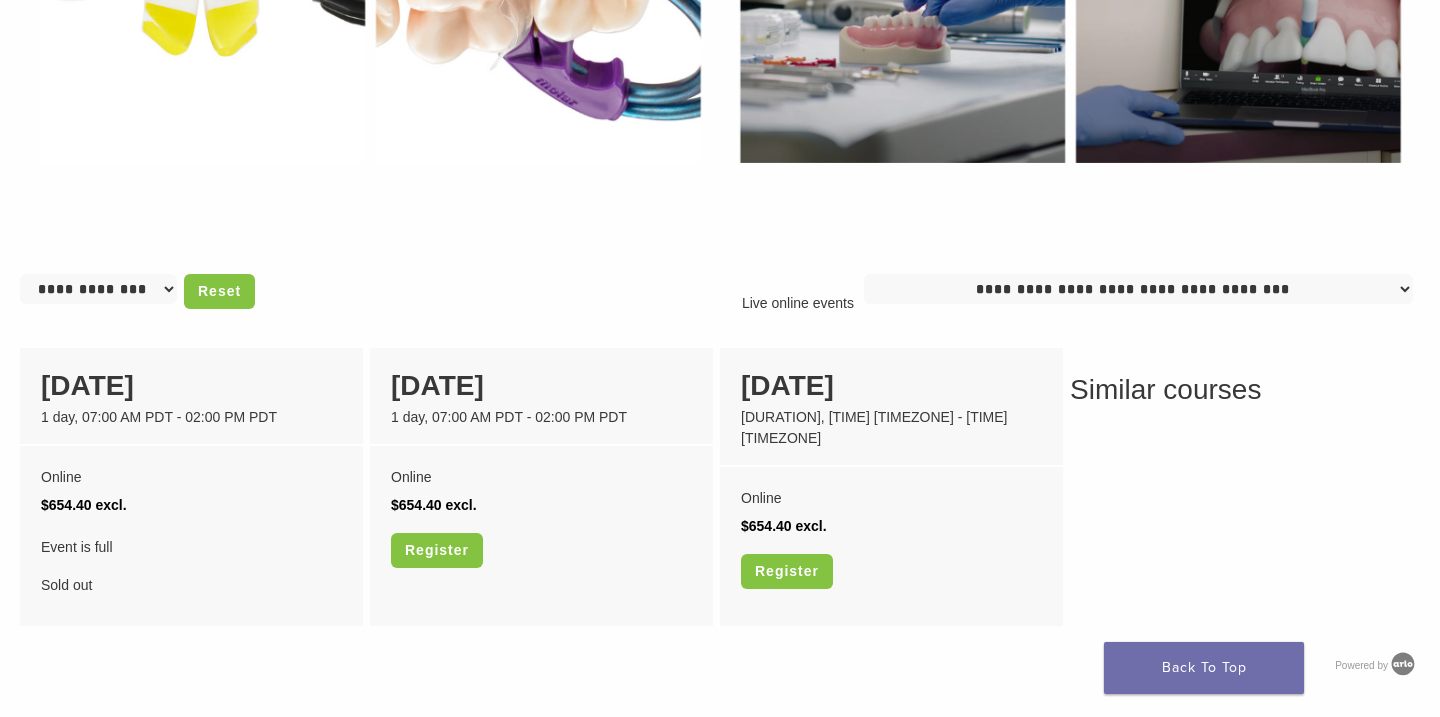 click on "**********" at bounding box center (98, 289) 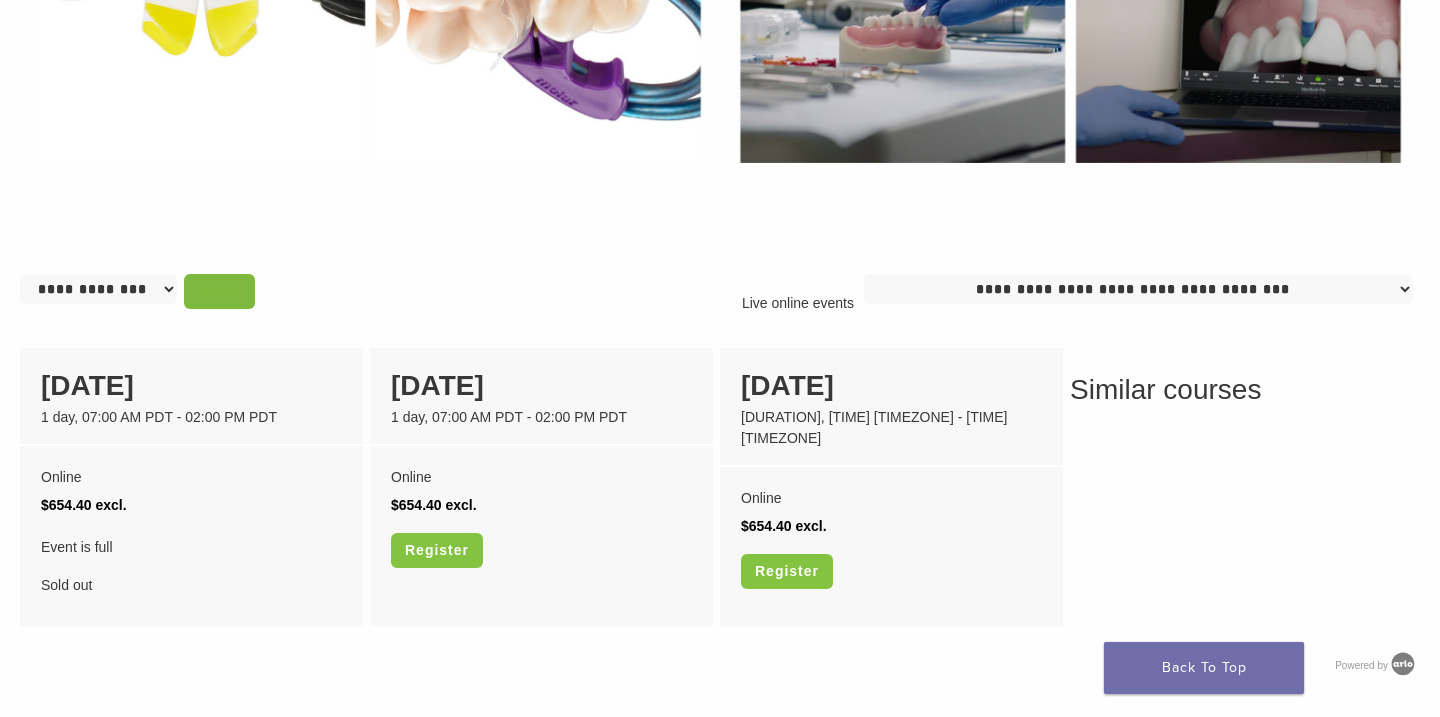 click on "Reset" at bounding box center [219, 291] 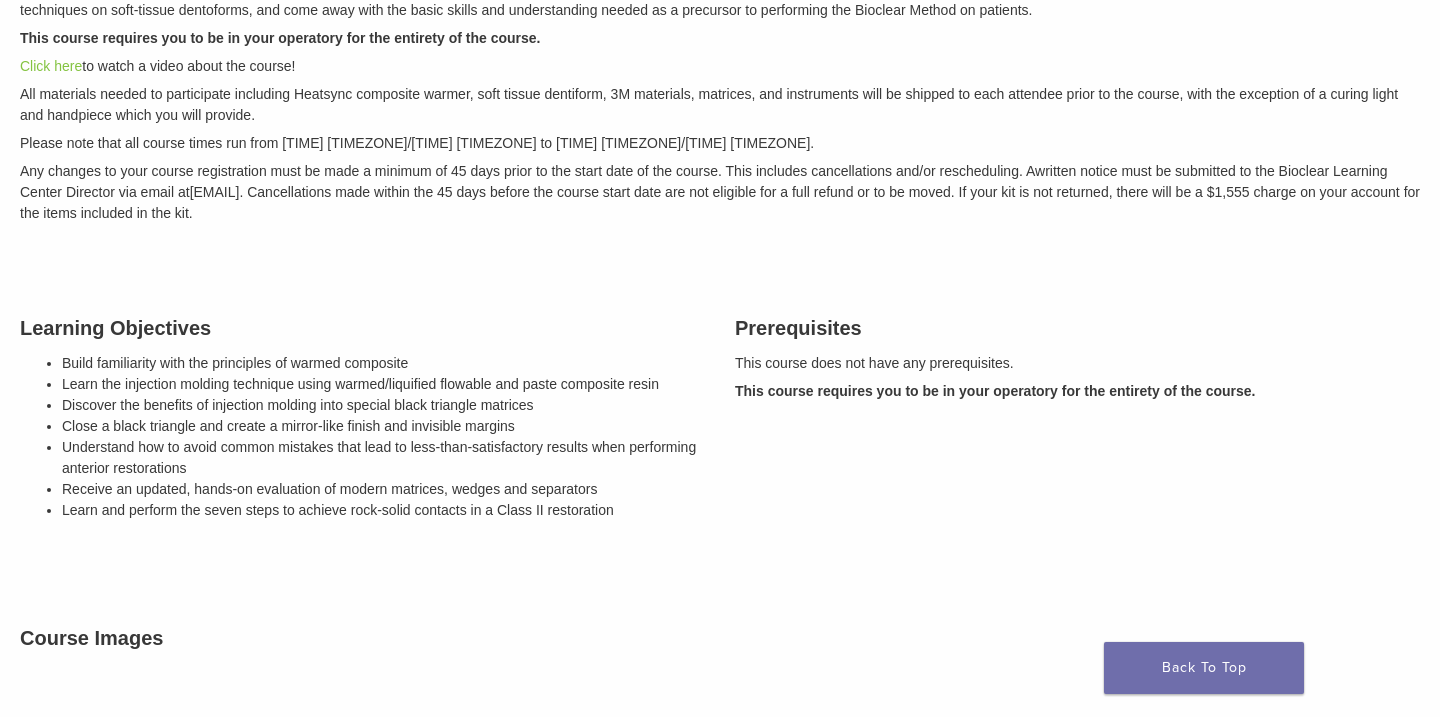 scroll, scrollTop: 0, scrollLeft: 0, axis: both 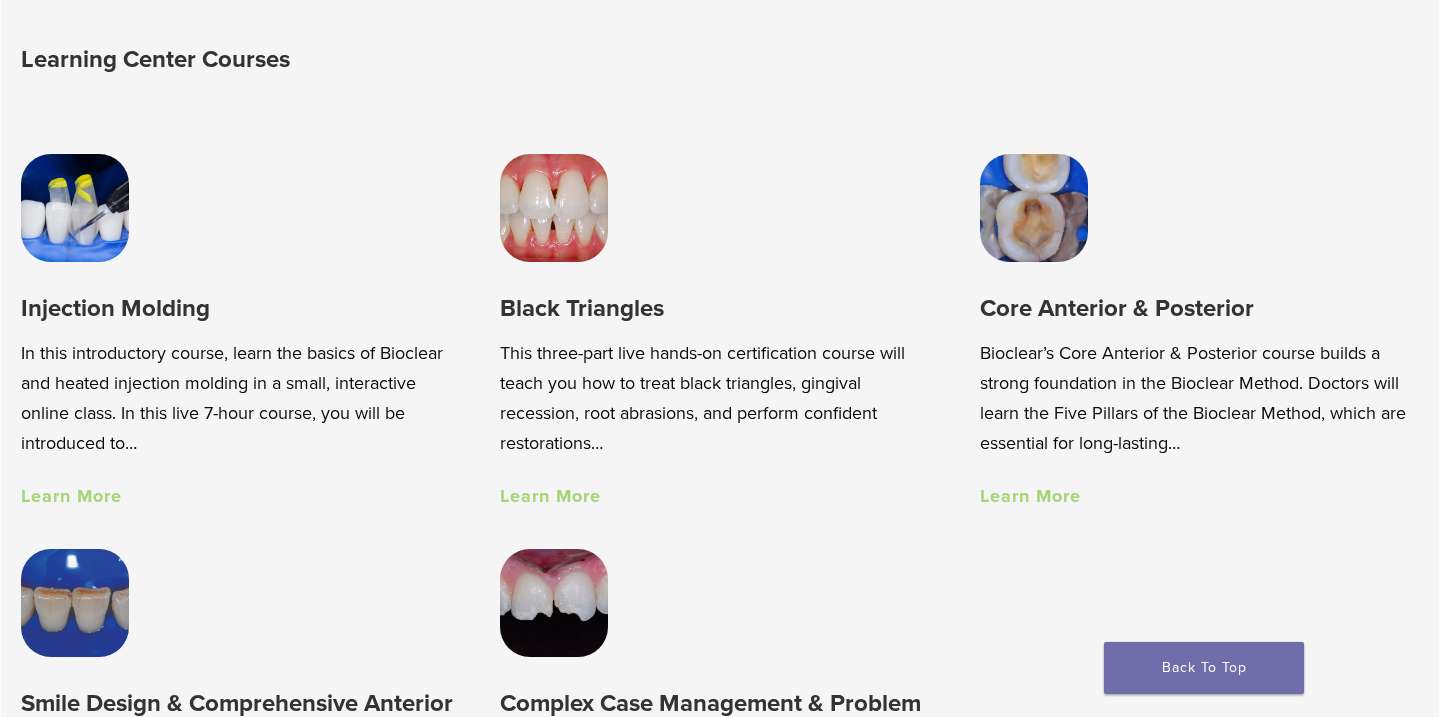 click at bounding box center (554, 208) 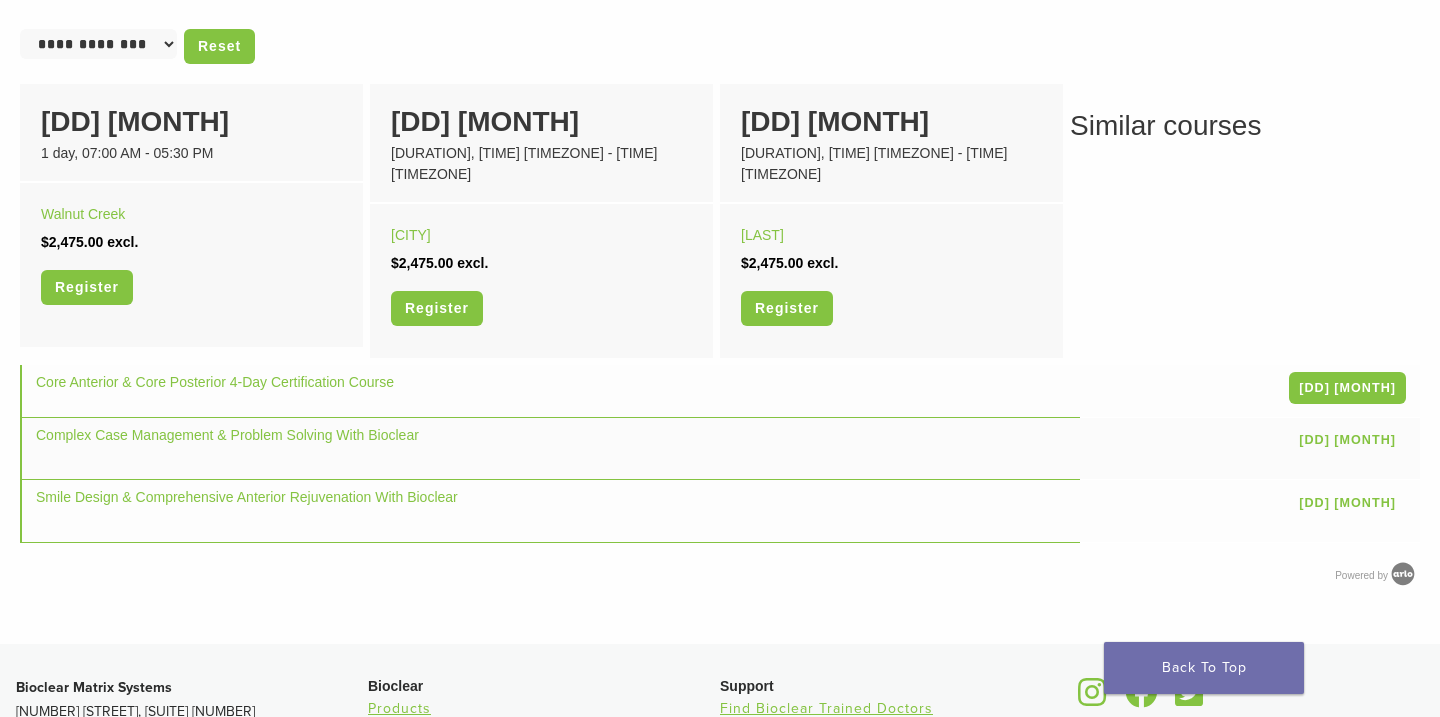 scroll, scrollTop: 1349, scrollLeft: 0, axis: vertical 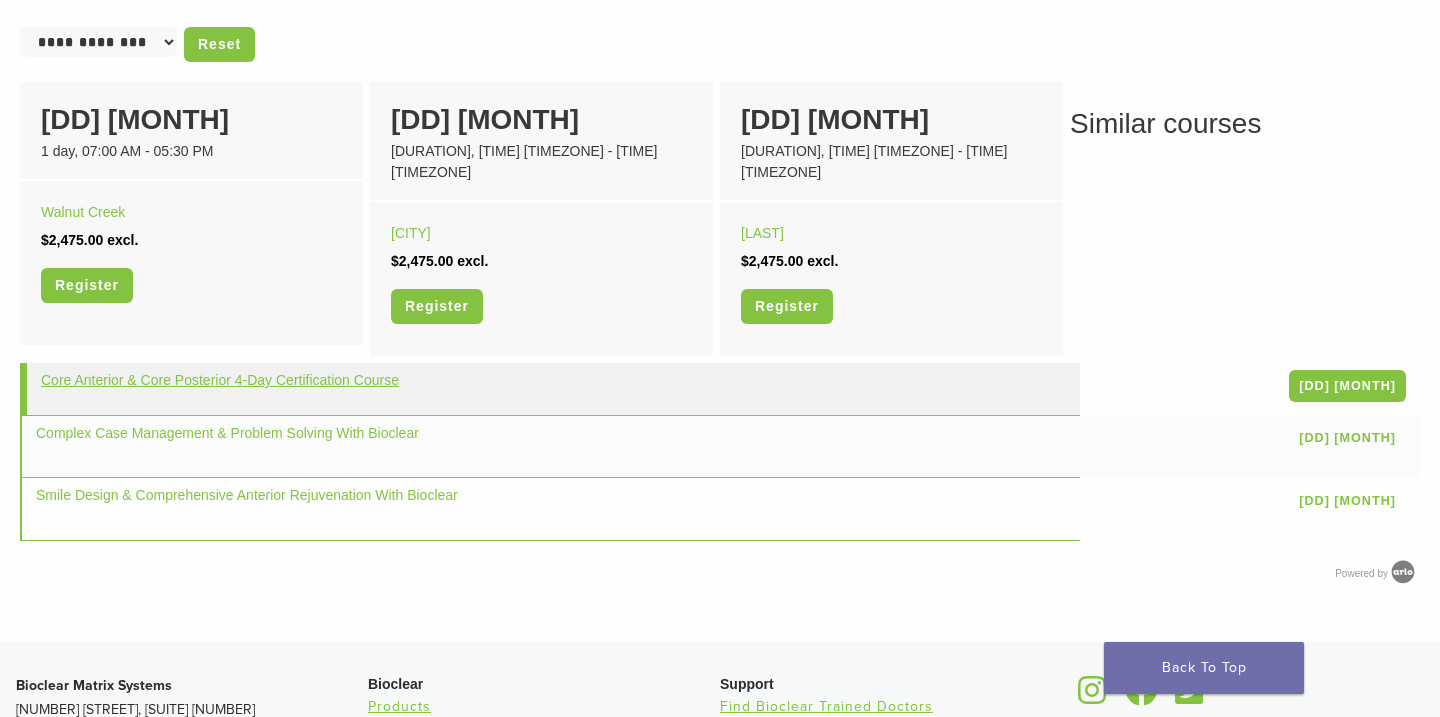 click on "Core Anterior & Core Posterior 4-Day Certification Course" at bounding box center (220, 380) 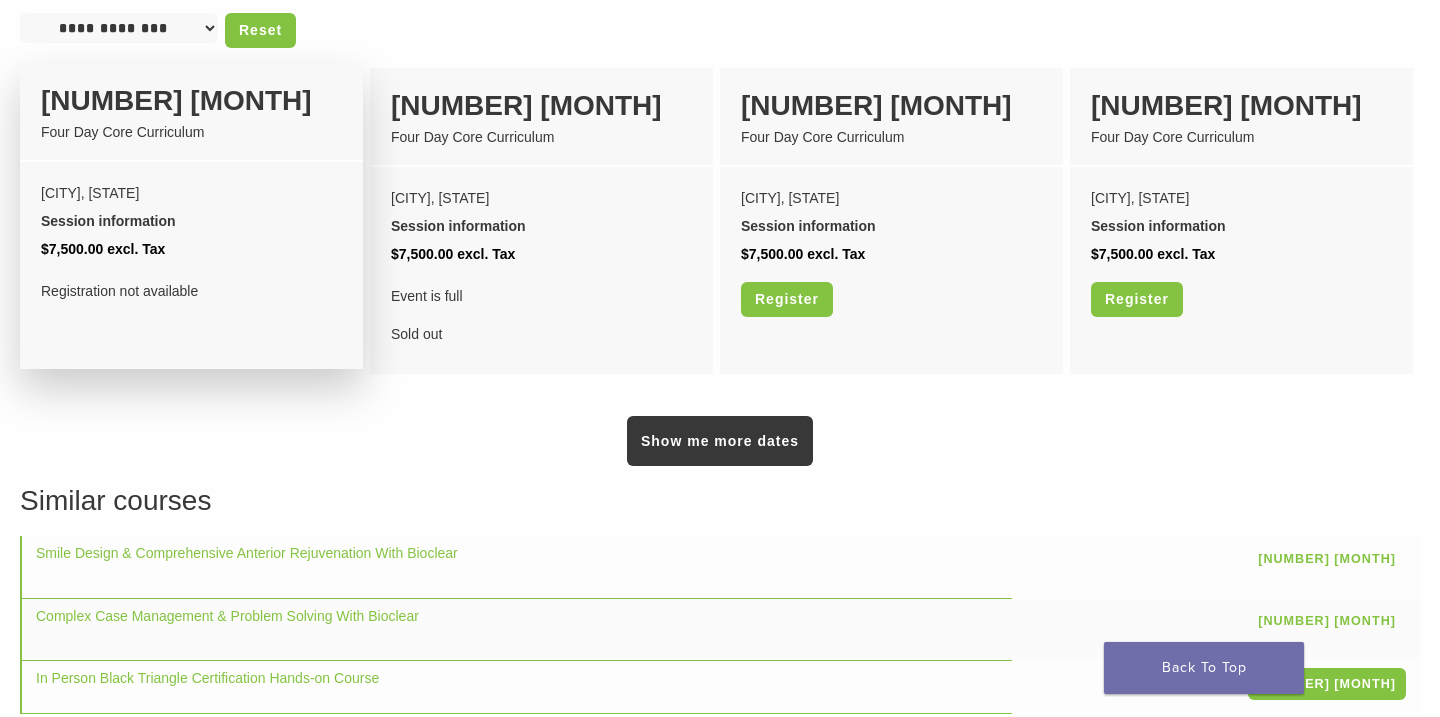 scroll, scrollTop: 1715, scrollLeft: 0, axis: vertical 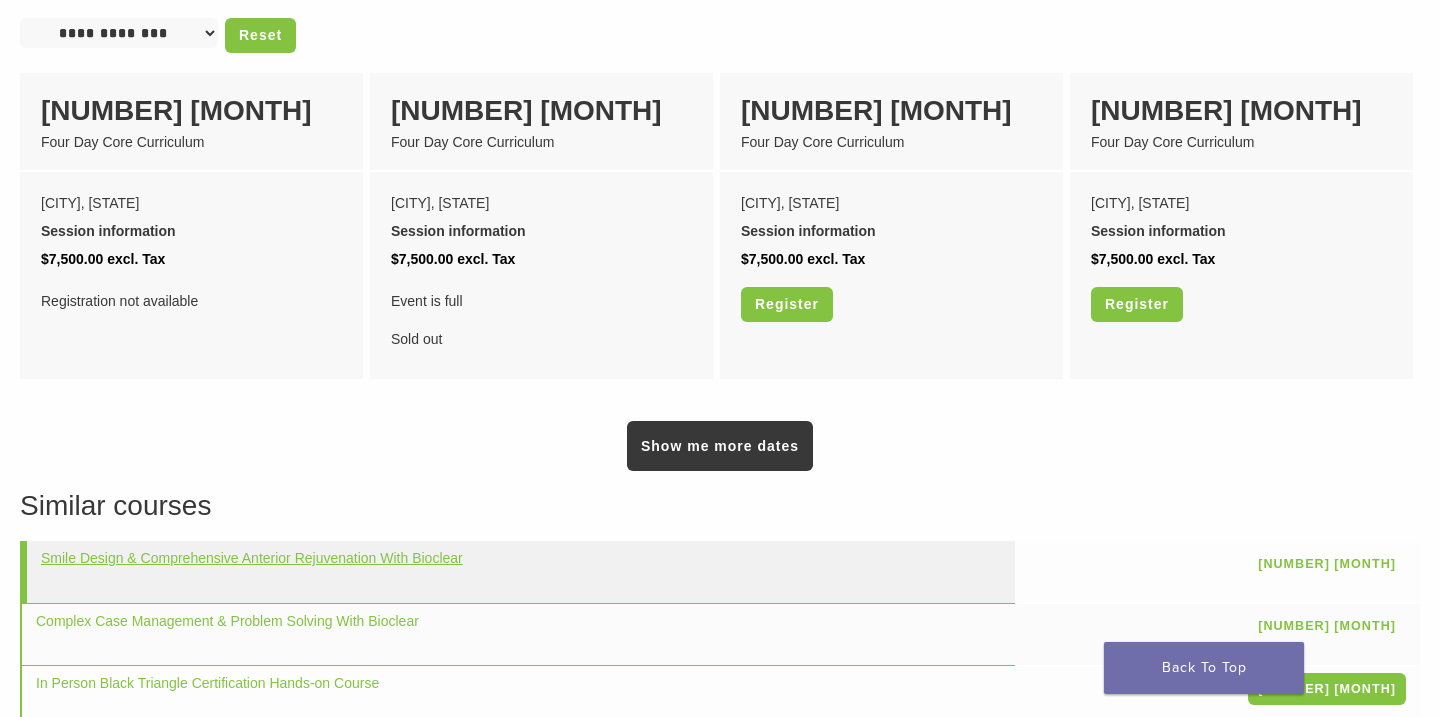 click on "Smile Design & Comprehensive Anterior Rejuvenation With Bioclear" at bounding box center [252, 558] 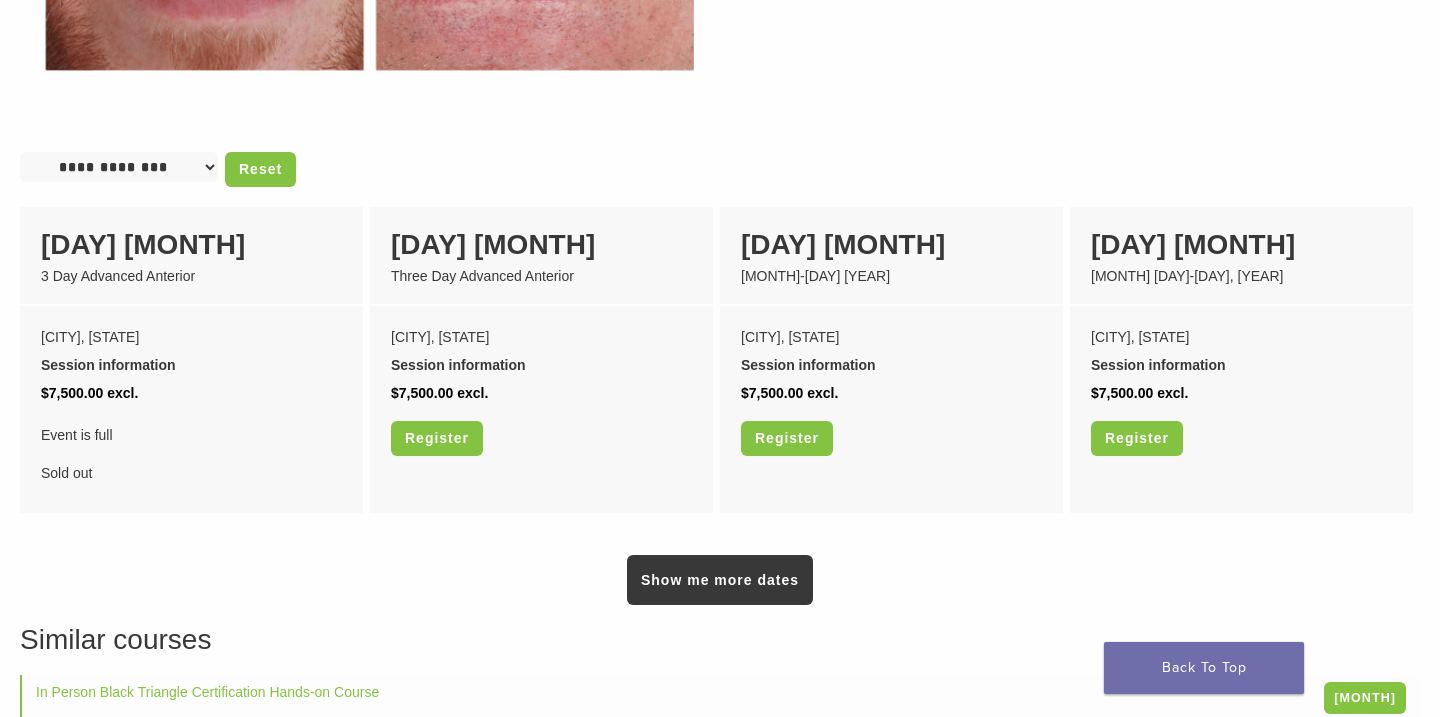 scroll, scrollTop: 0, scrollLeft: 0, axis: both 